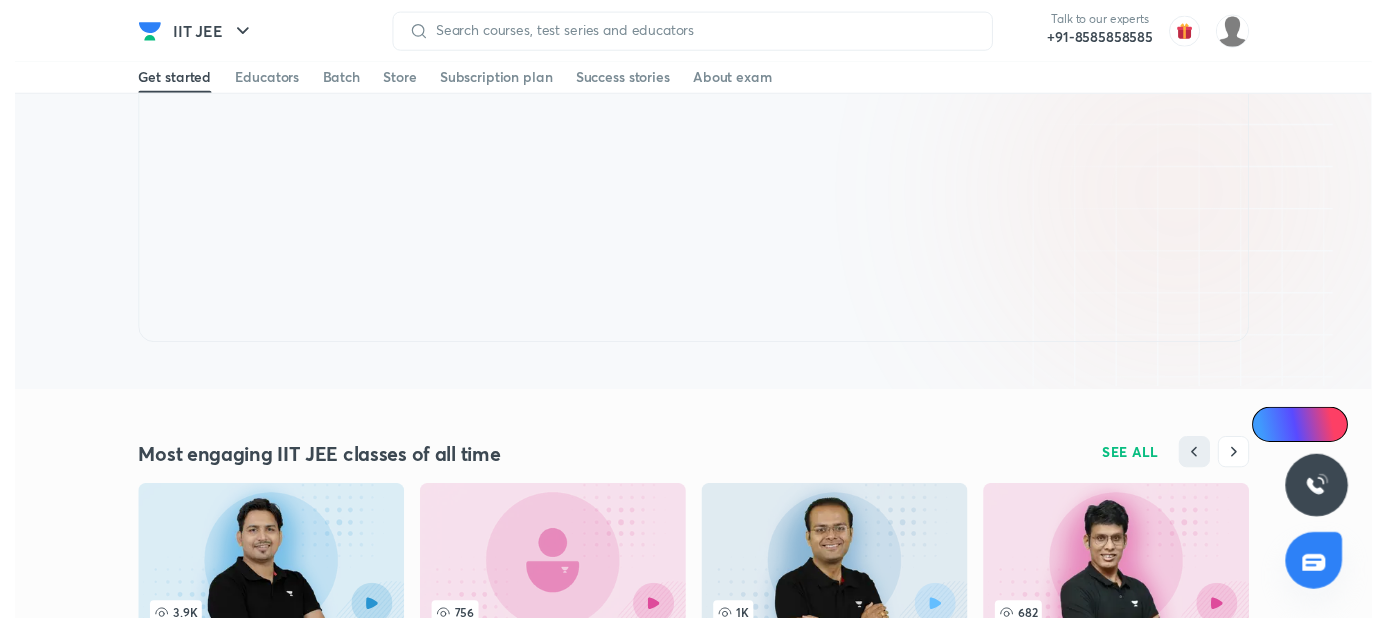 scroll, scrollTop: 0, scrollLeft: 0, axis: both 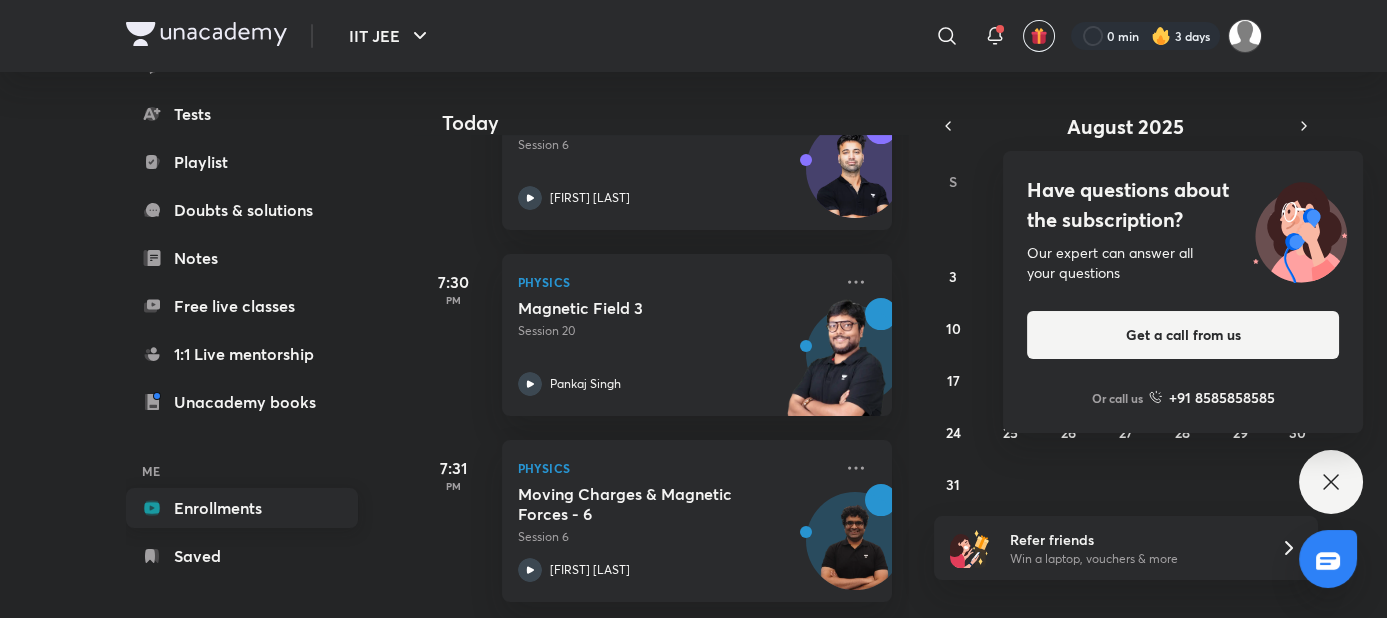 click on "Enrollments" at bounding box center (242, 508) 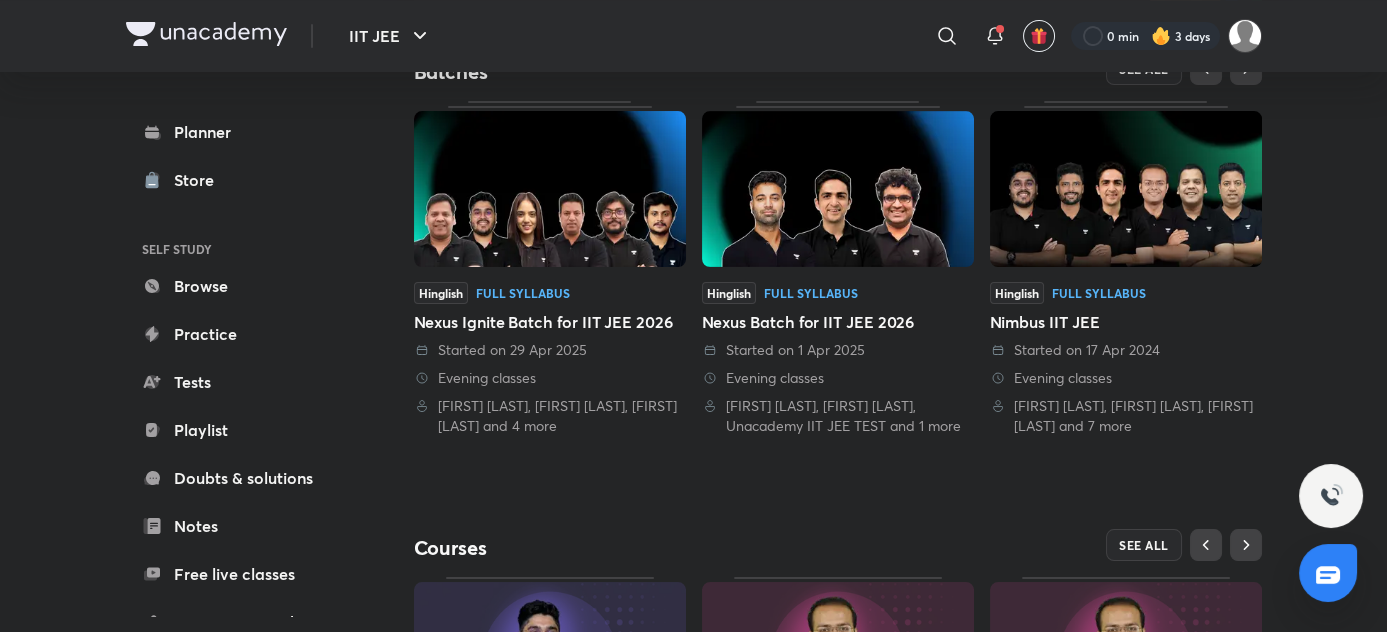 scroll, scrollTop: 680, scrollLeft: 0, axis: vertical 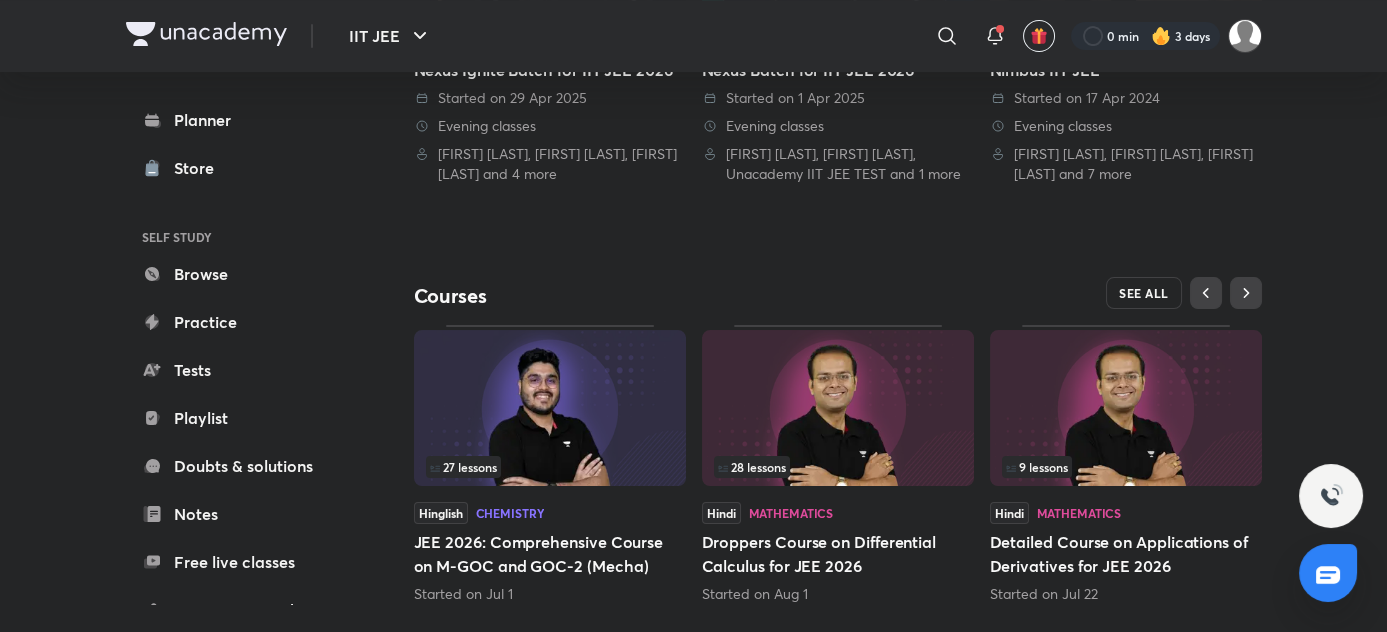 click on "SEE ALL" at bounding box center (1144, 293) 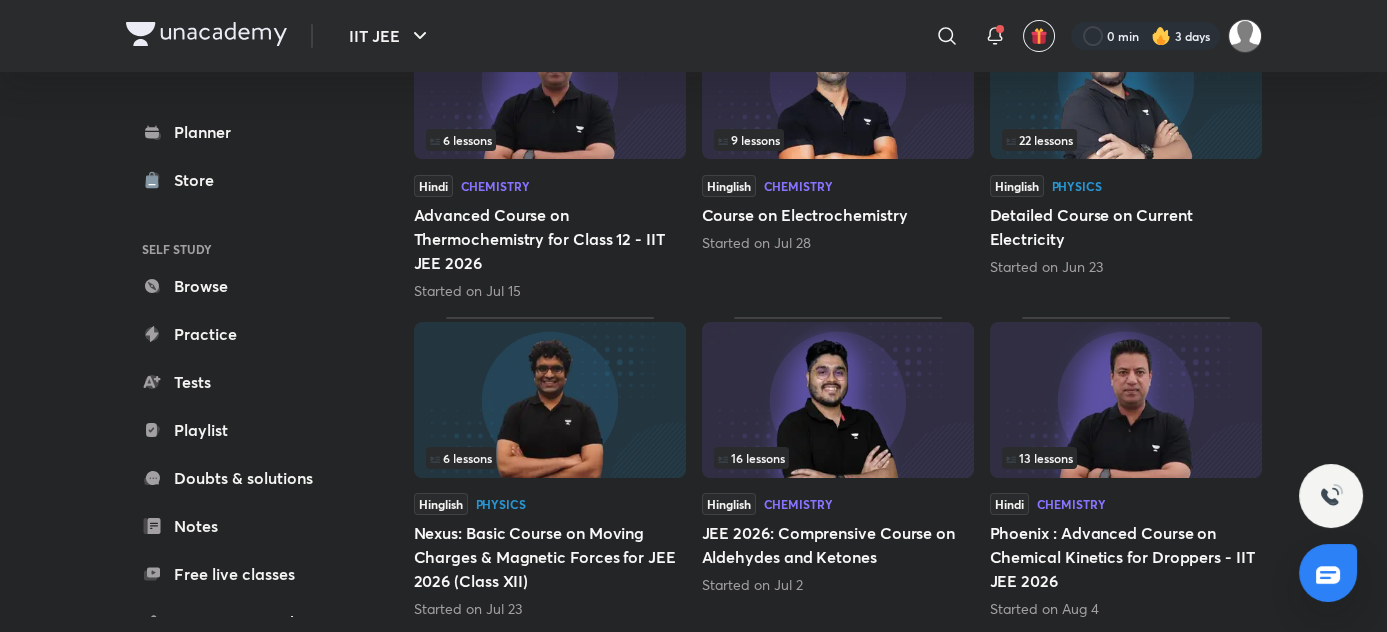 scroll, scrollTop: 0, scrollLeft: 0, axis: both 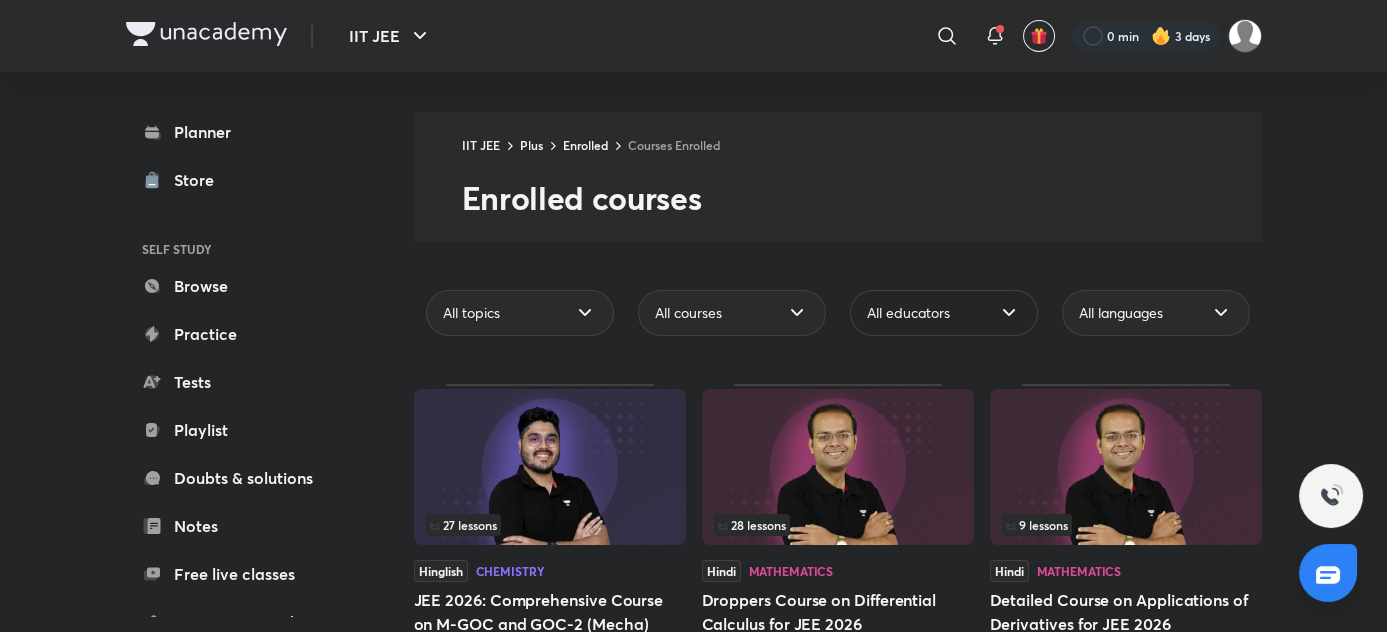 click on "All educators" at bounding box center (944, 313) 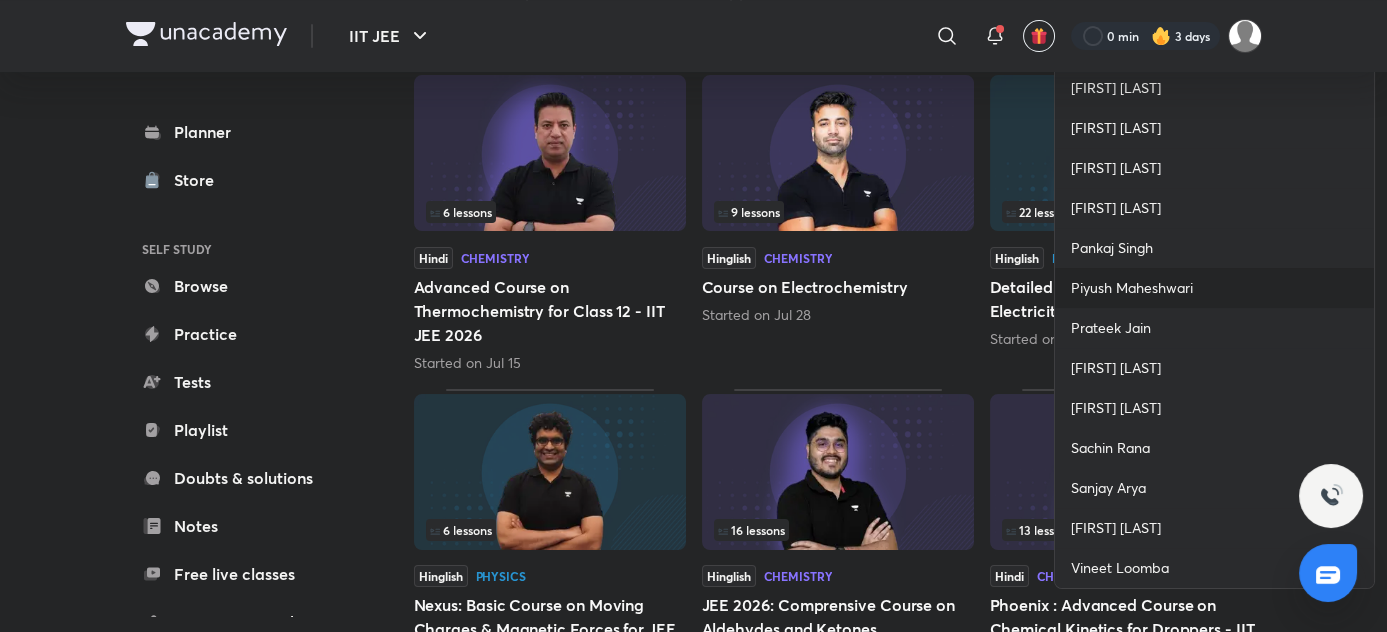 scroll, scrollTop: 636, scrollLeft: 0, axis: vertical 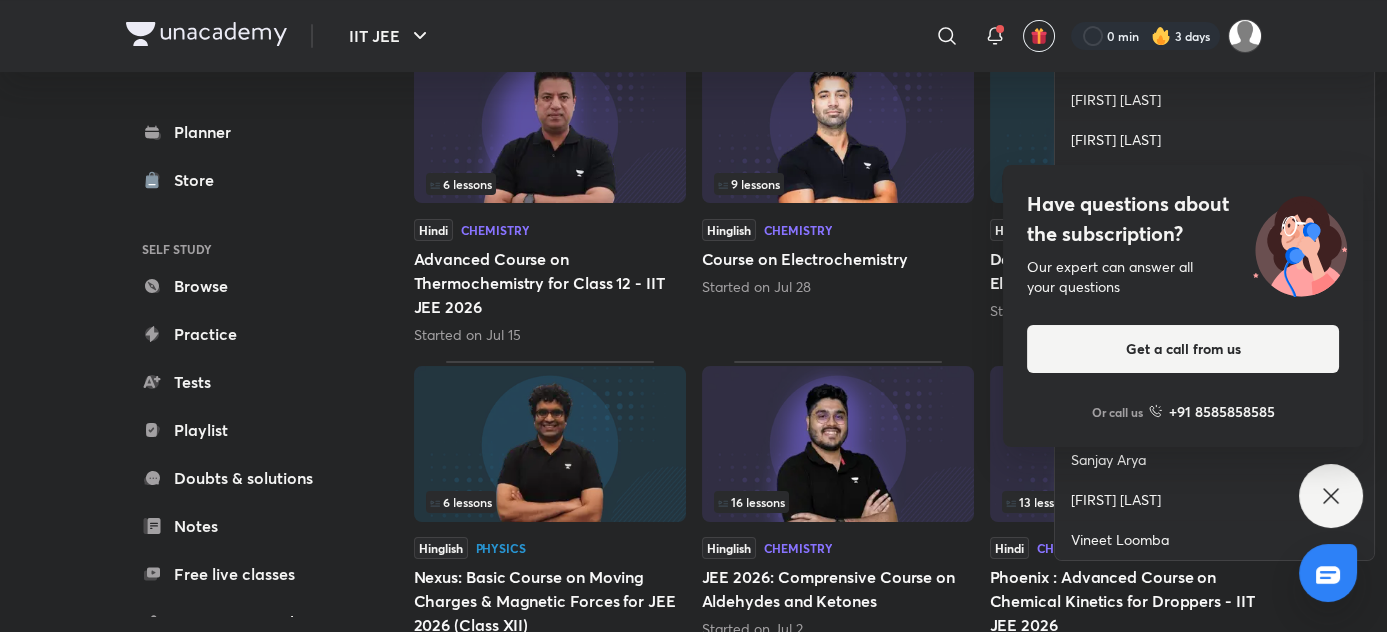 click 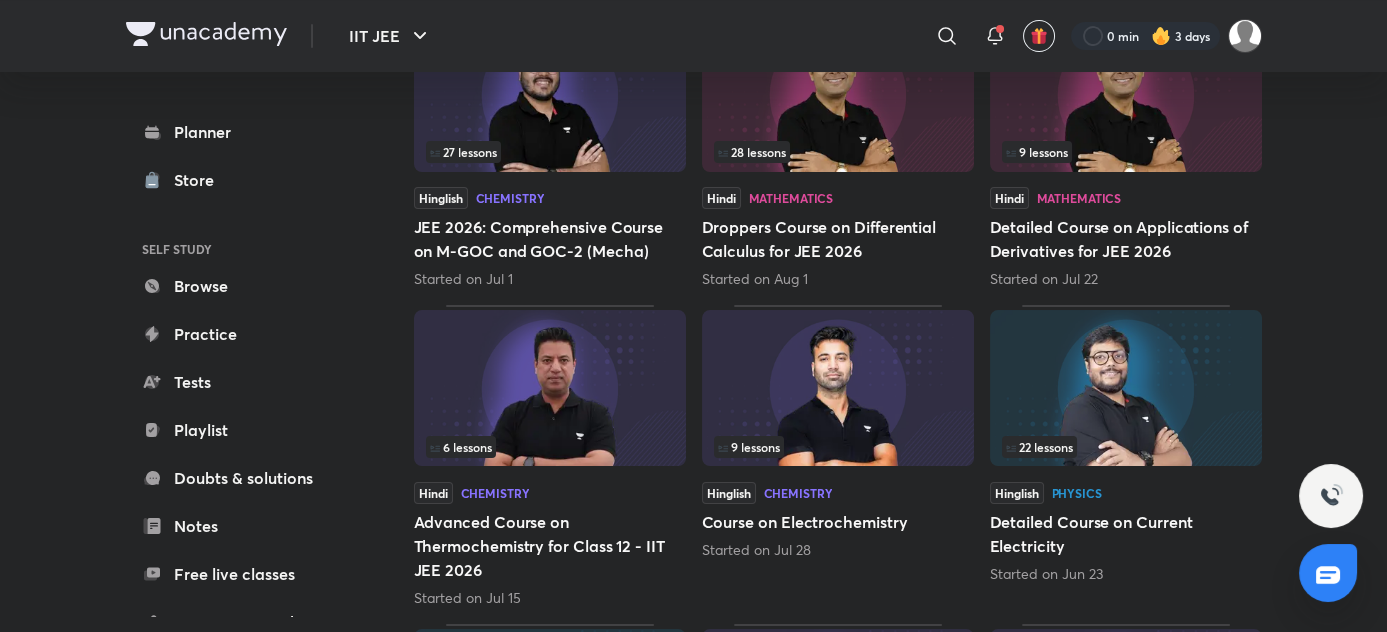 scroll, scrollTop: 181, scrollLeft: 0, axis: vertical 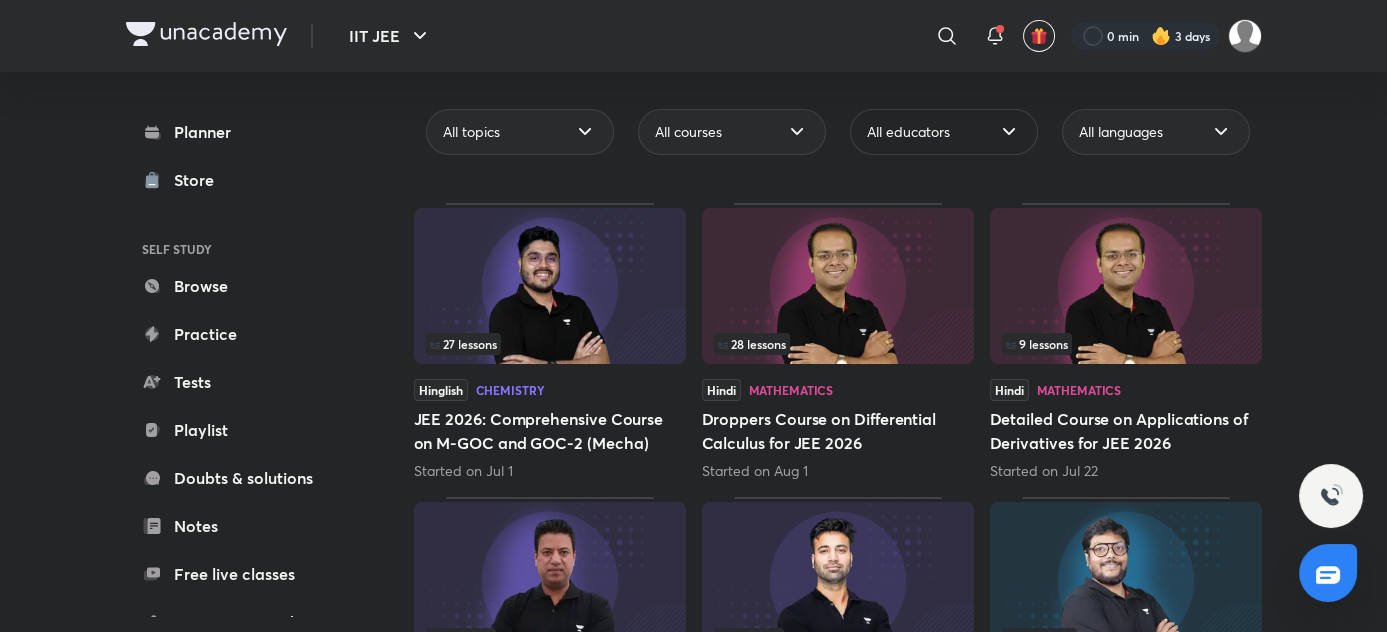 click on "All educators" at bounding box center [944, 132] 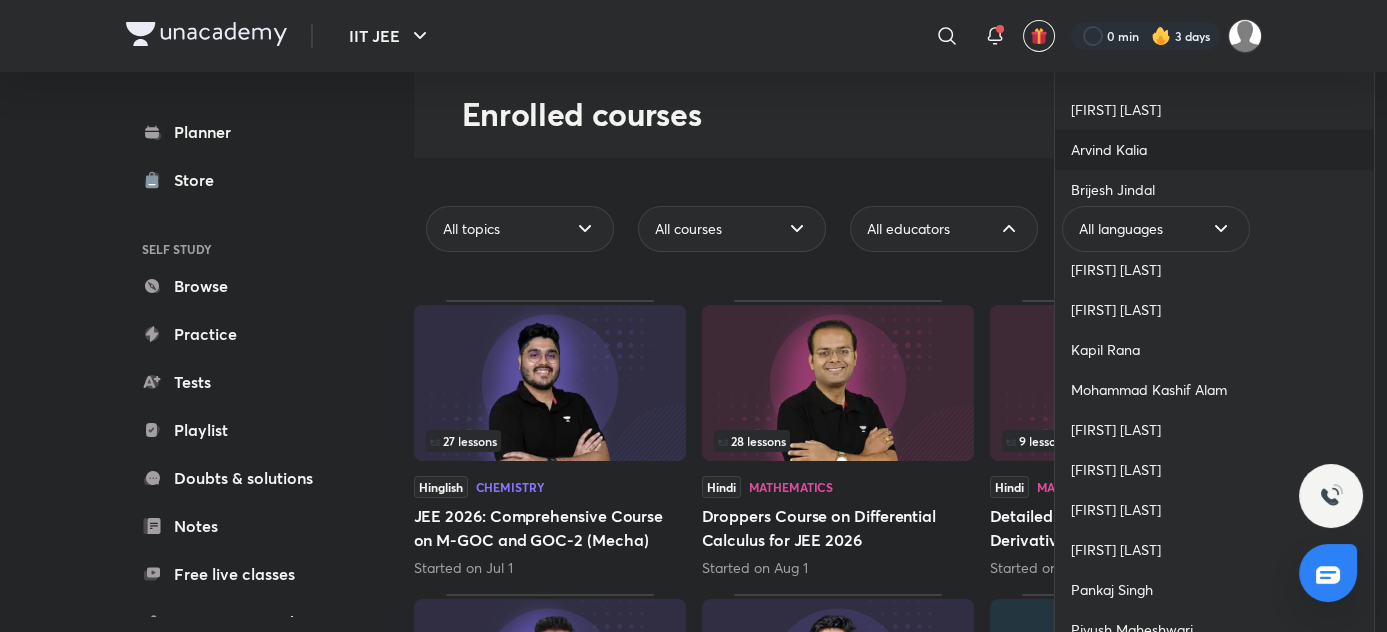 scroll, scrollTop: 0, scrollLeft: 0, axis: both 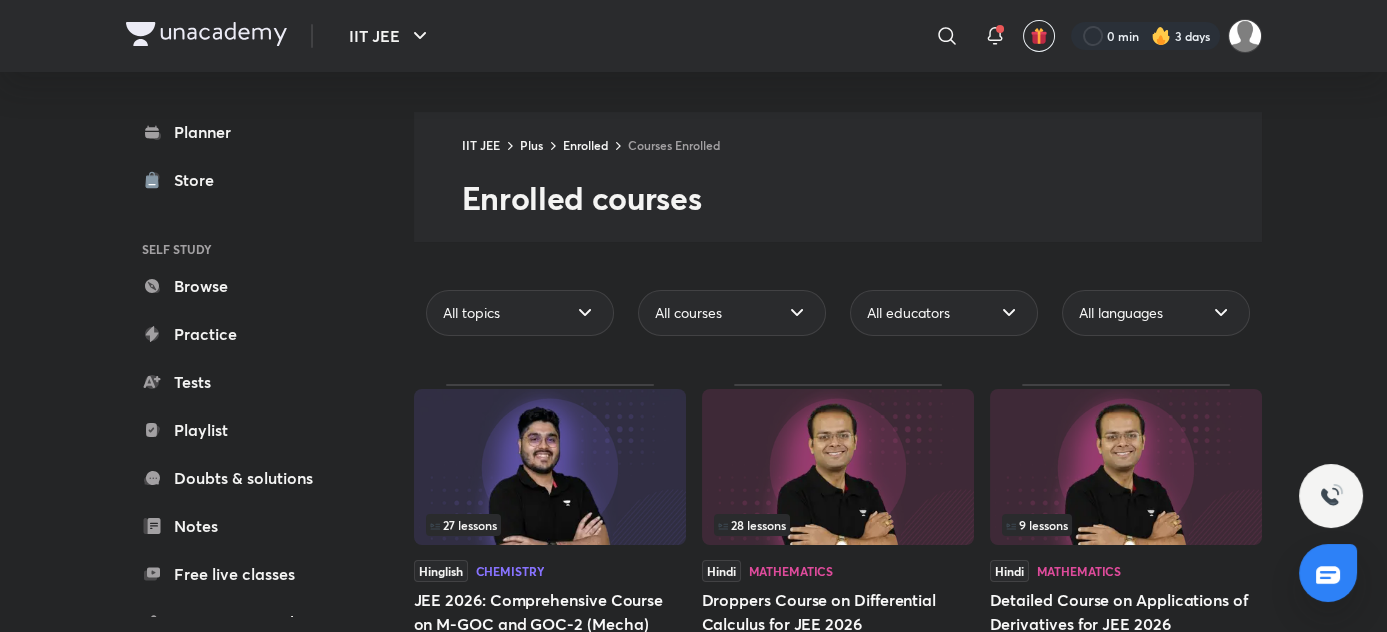 click on "All topics All courses All educators All languages" at bounding box center [838, 313] 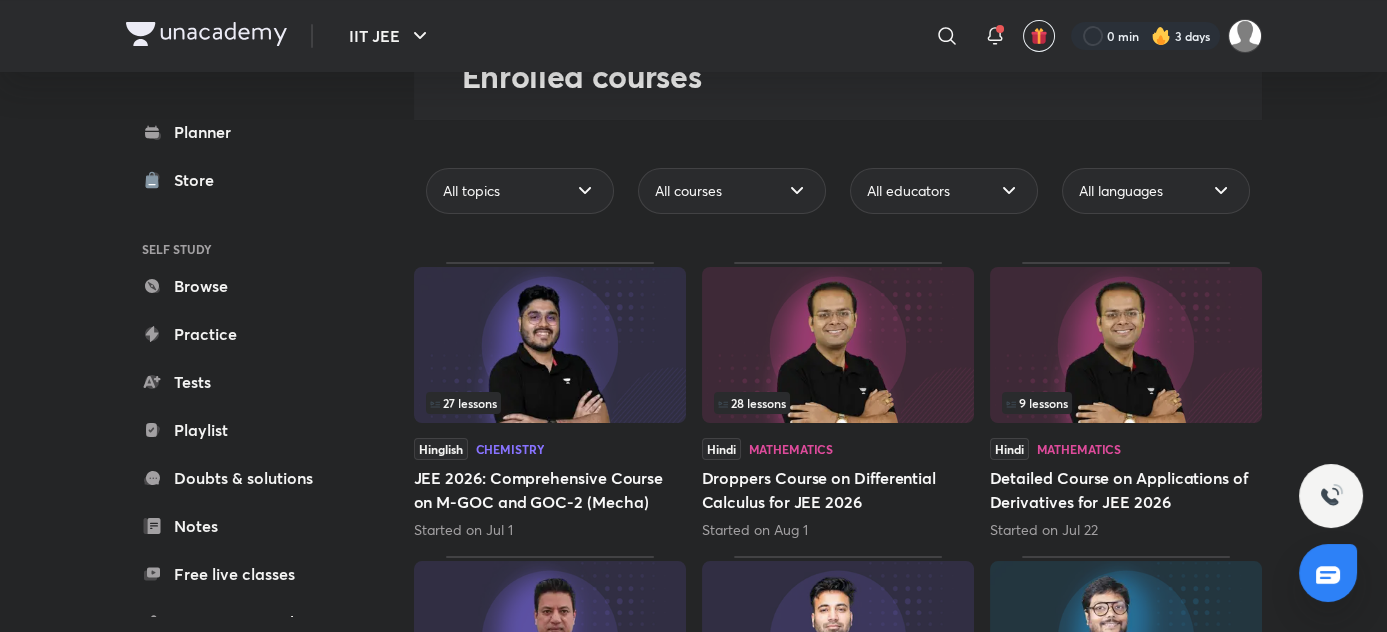 scroll, scrollTop: 90, scrollLeft: 0, axis: vertical 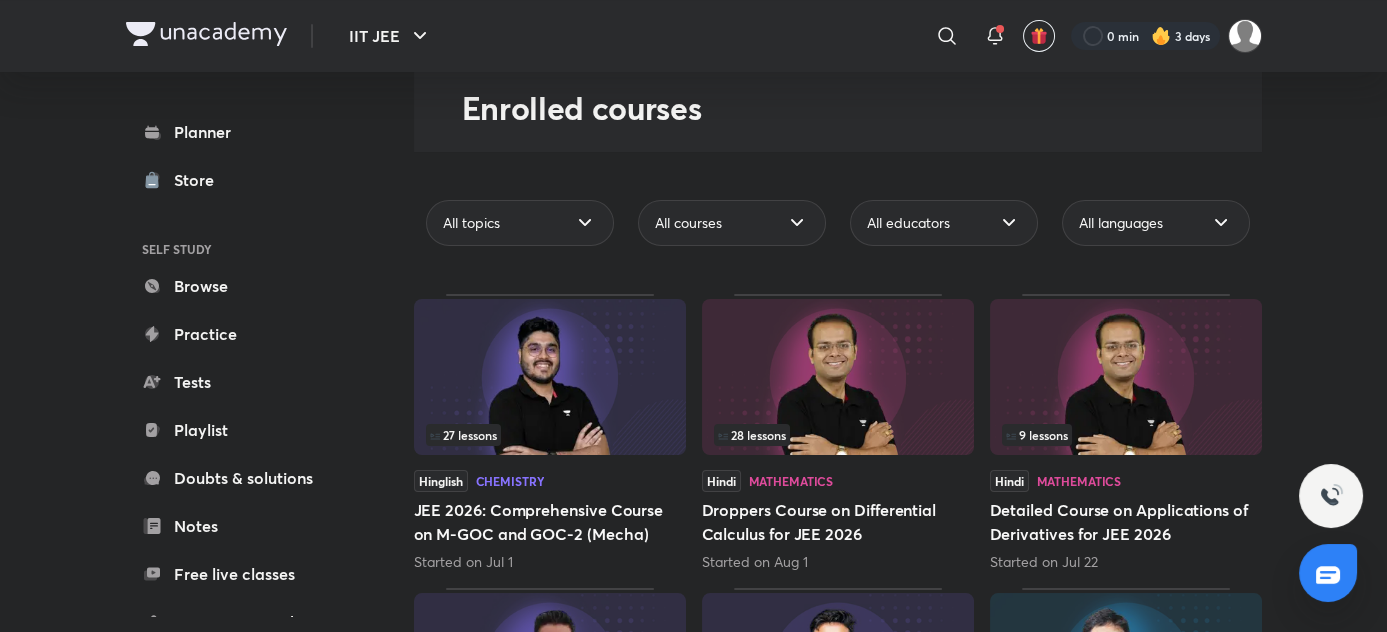 click on "All topics" at bounding box center [520, 223] 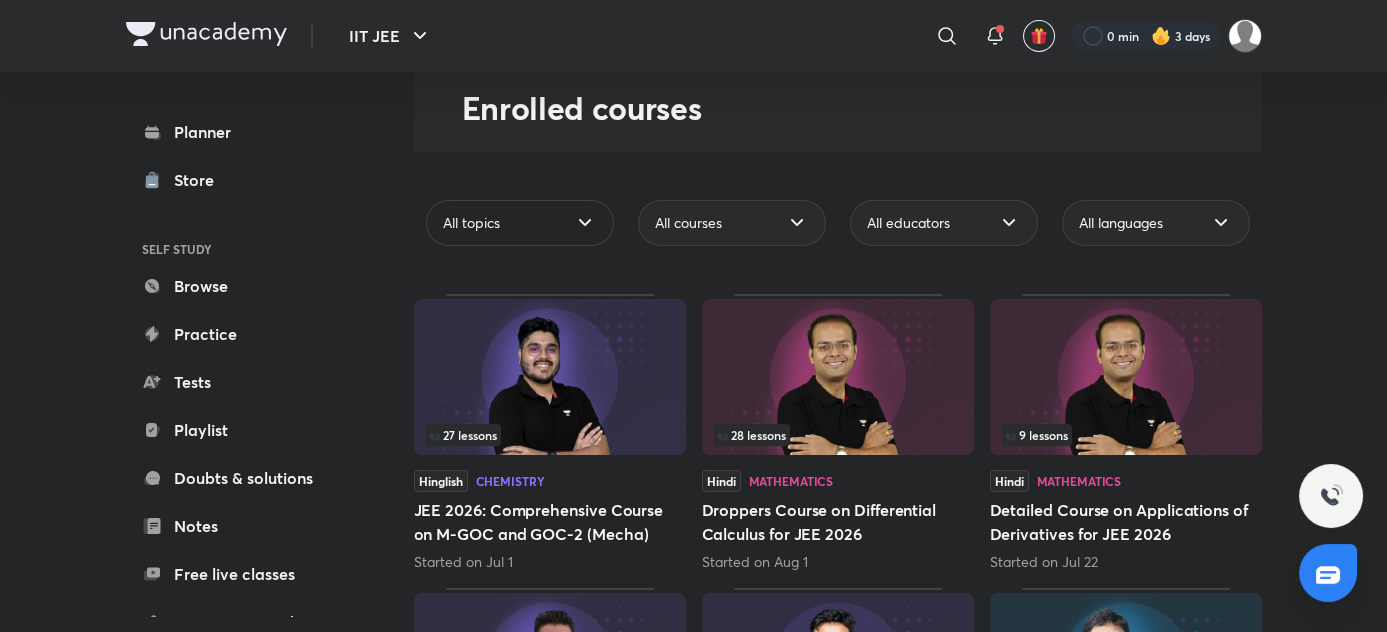click on "All topics" at bounding box center (520, 223) 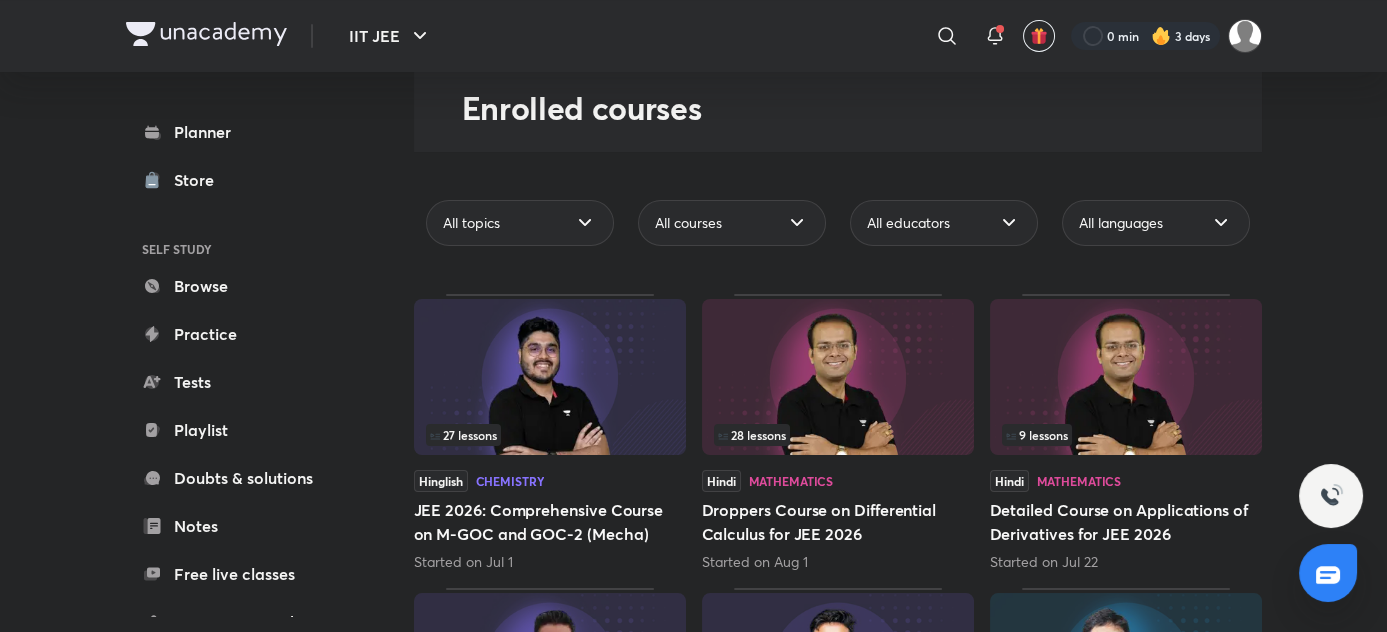 click on "IIT JEE Plus Enrolled Courses Enrolled Enrolled courses All topics All courses All educators All languages   27   lessons Hinglish Chemistry JEE 2026: Comprehensive Course on M-GOC and GOC-2 (Mecha) Started on Jul 1   28   lessons Hindi Mathematics Droppers Course on Differential Calculus for JEE 2026 Started on Aug 1   9   lessons Hindi Mathematics Detailed Course on Applications of Derivatives for JEE 2026 Started on Jul 22   6   lessons Hindi Chemistry Advanced Course on Thermochemistry for Class 12 - IIT JEE 2026 Started on Jul 15   9   lessons Hinglish Chemistry Course on Electrochemistry Started on Jul 28   22   lessons Hinglish Physics Detailed Course on Current Electricity Started on Jun 23   6   lessons Hinglish Physics Nexus: Basic Course on Moving Charges & Magnetic Forces for JEE 2026 (Class XII) Started on Jul 23   16   lessons Hinglish Chemistry JEE 2026: Comprensive Course on Aldehydes and Ketones Started on Jul 2   13   lessons Hindi Chemistry Started on Aug 4   6   lessons Hinglish Physics" at bounding box center (838, 763) 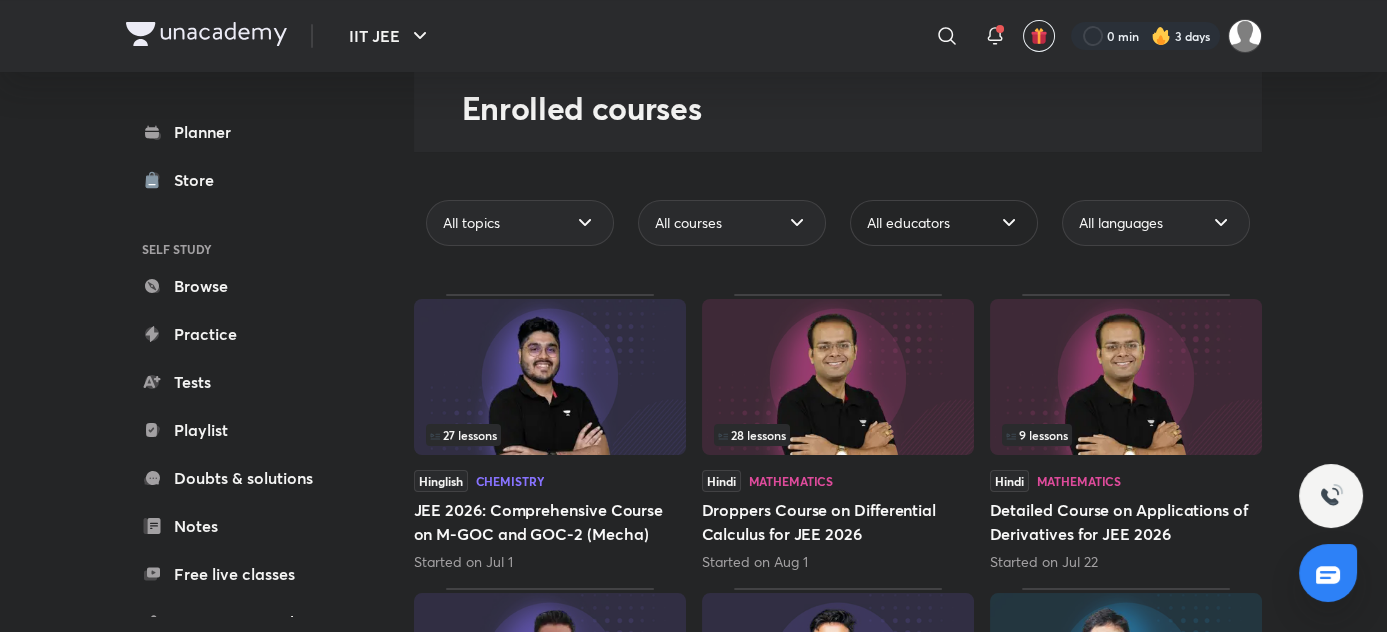 click on "All educators" at bounding box center (944, 223) 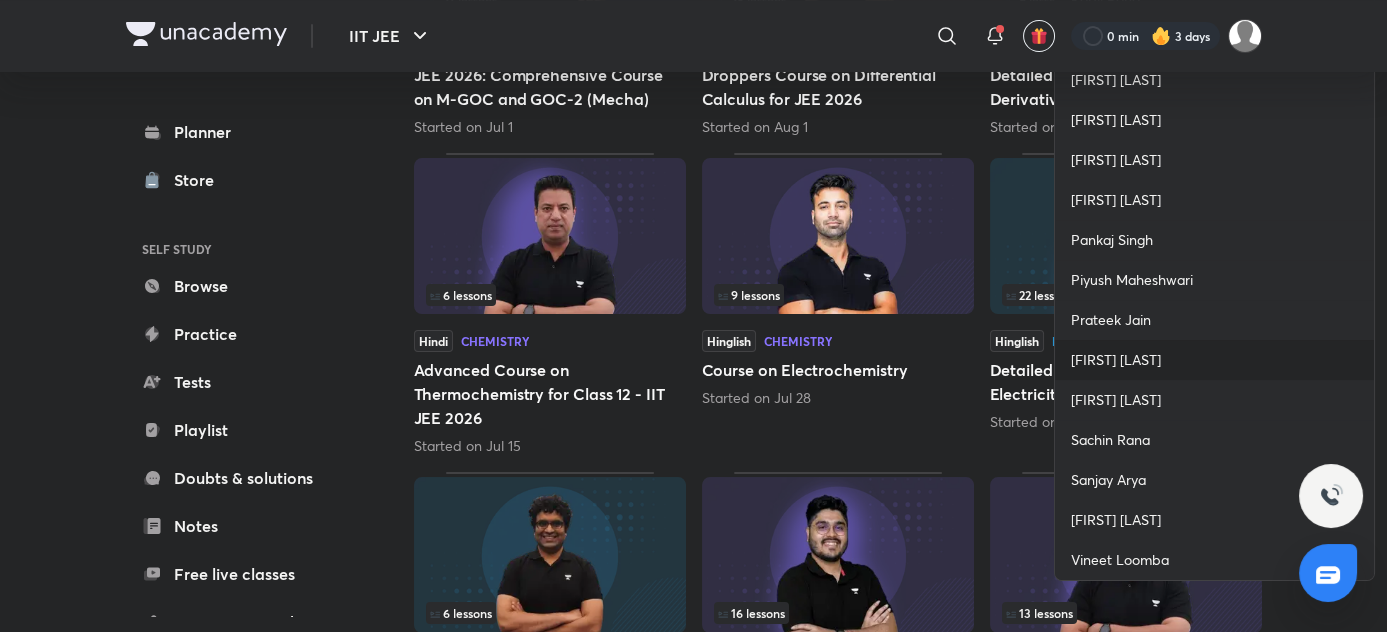 scroll, scrollTop: 545, scrollLeft: 0, axis: vertical 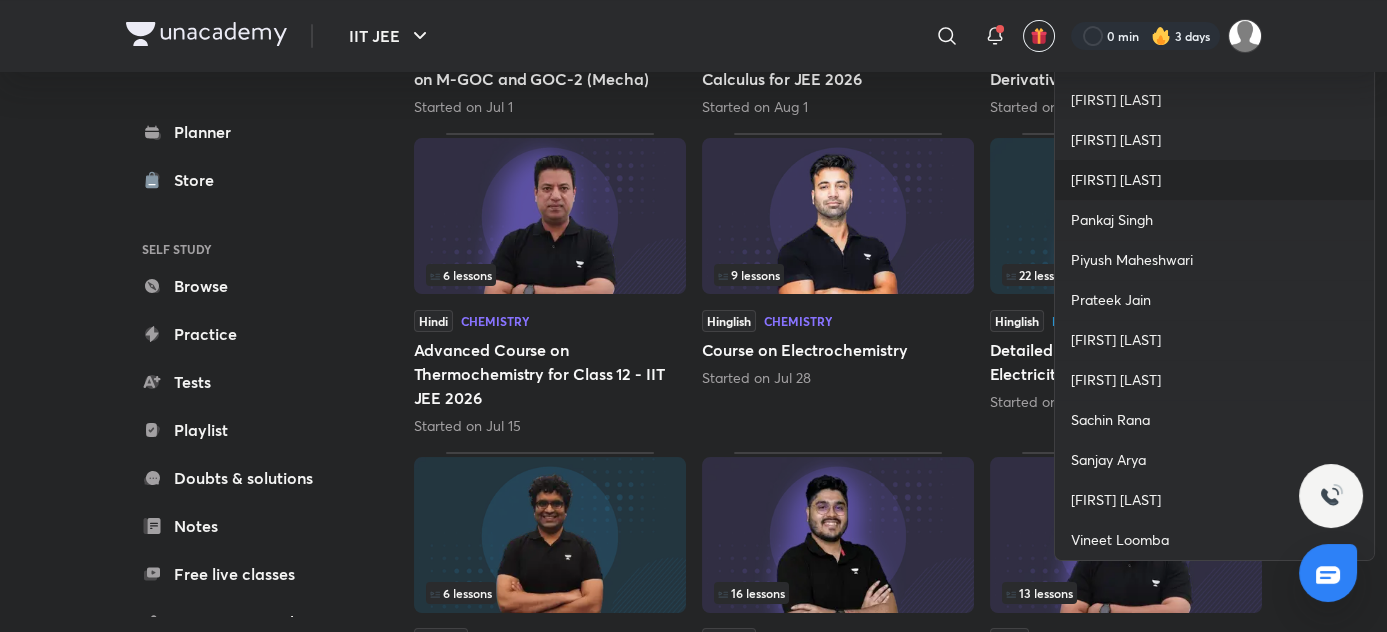 click on "[FIRST] [LAST]" at bounding box center (1214, 180) 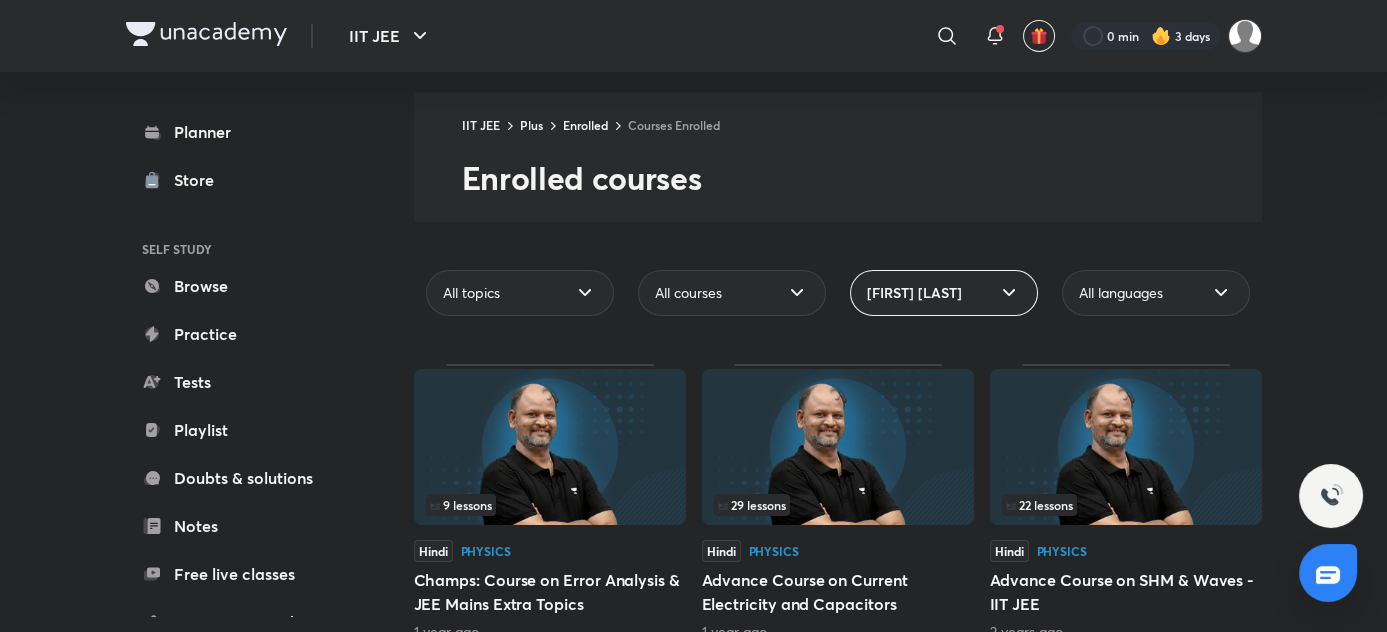 scroll, scrollTop: 545, scrollLeft: 0, axis: vertical 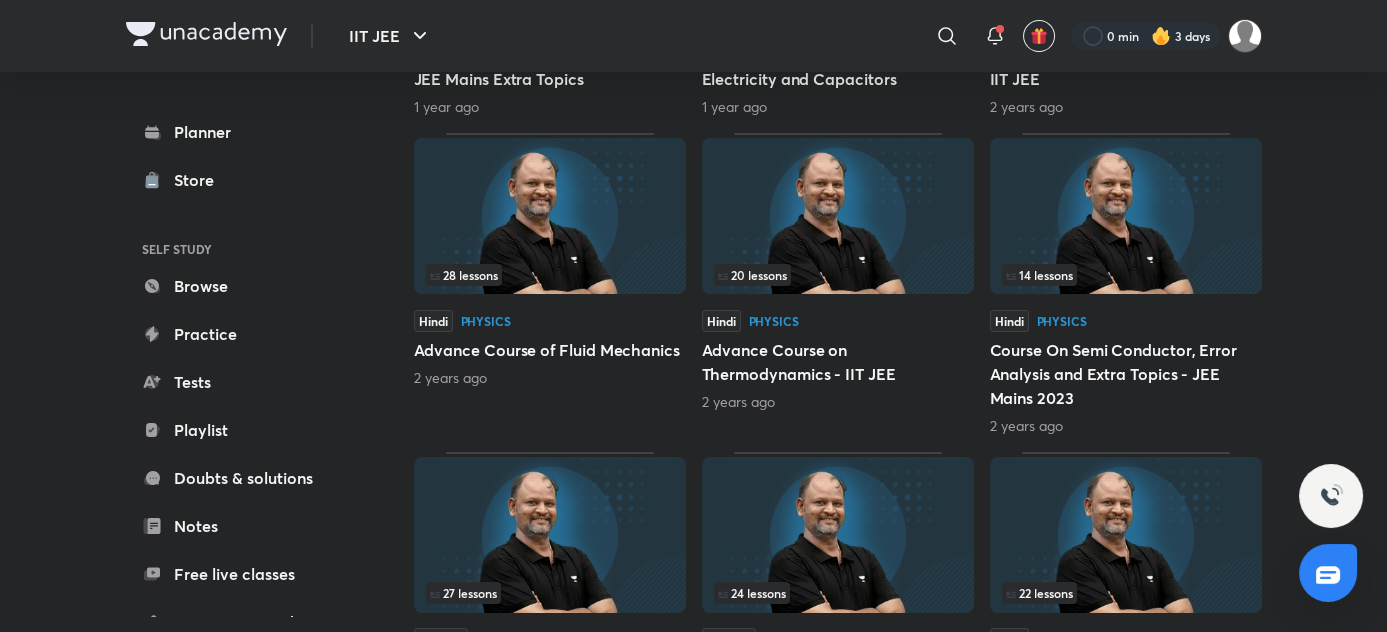 click at bounding box center (550, 216) 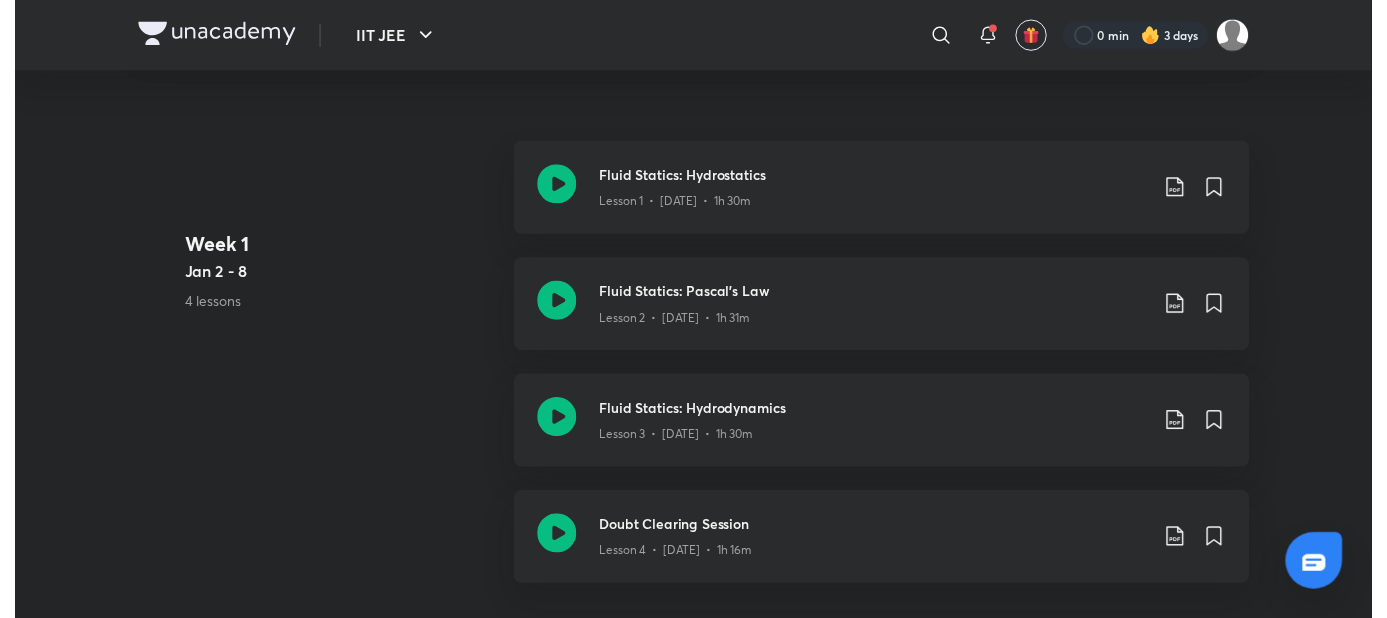 scroll, scrollTop: 0, scrollLeft: 0, axis: both 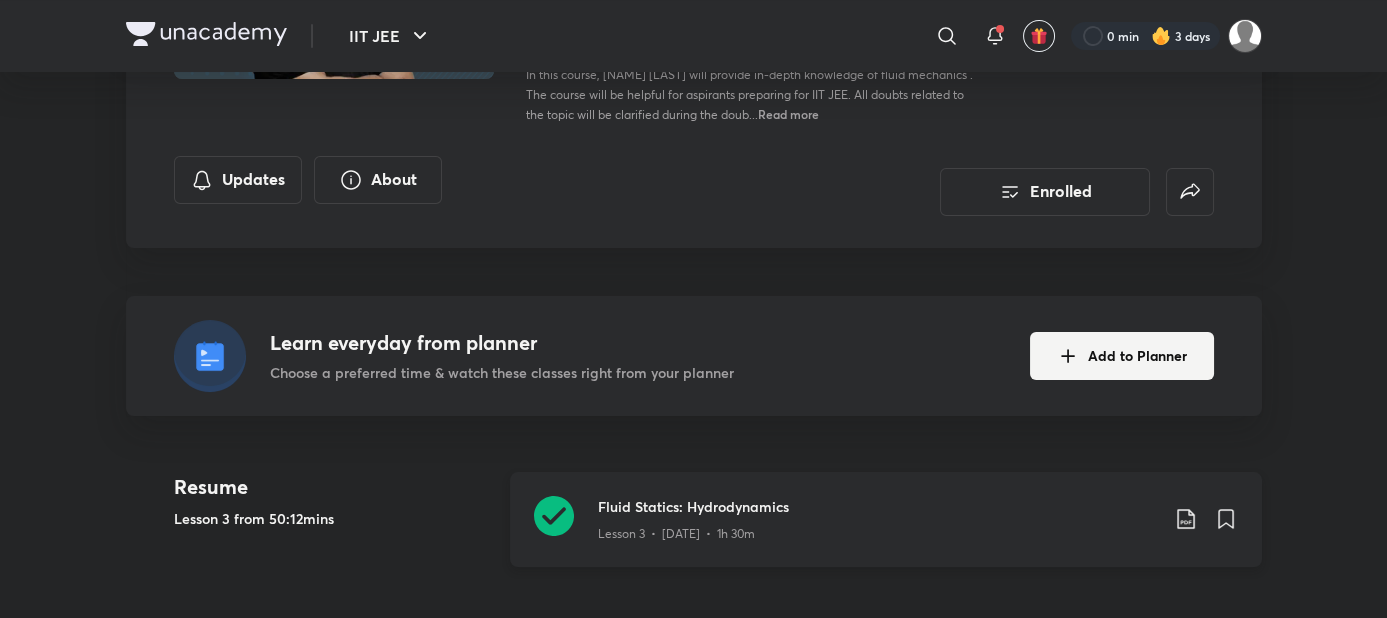 click on "Fluid Statics: Hydrodynamics" at bounding box center [878, 506] 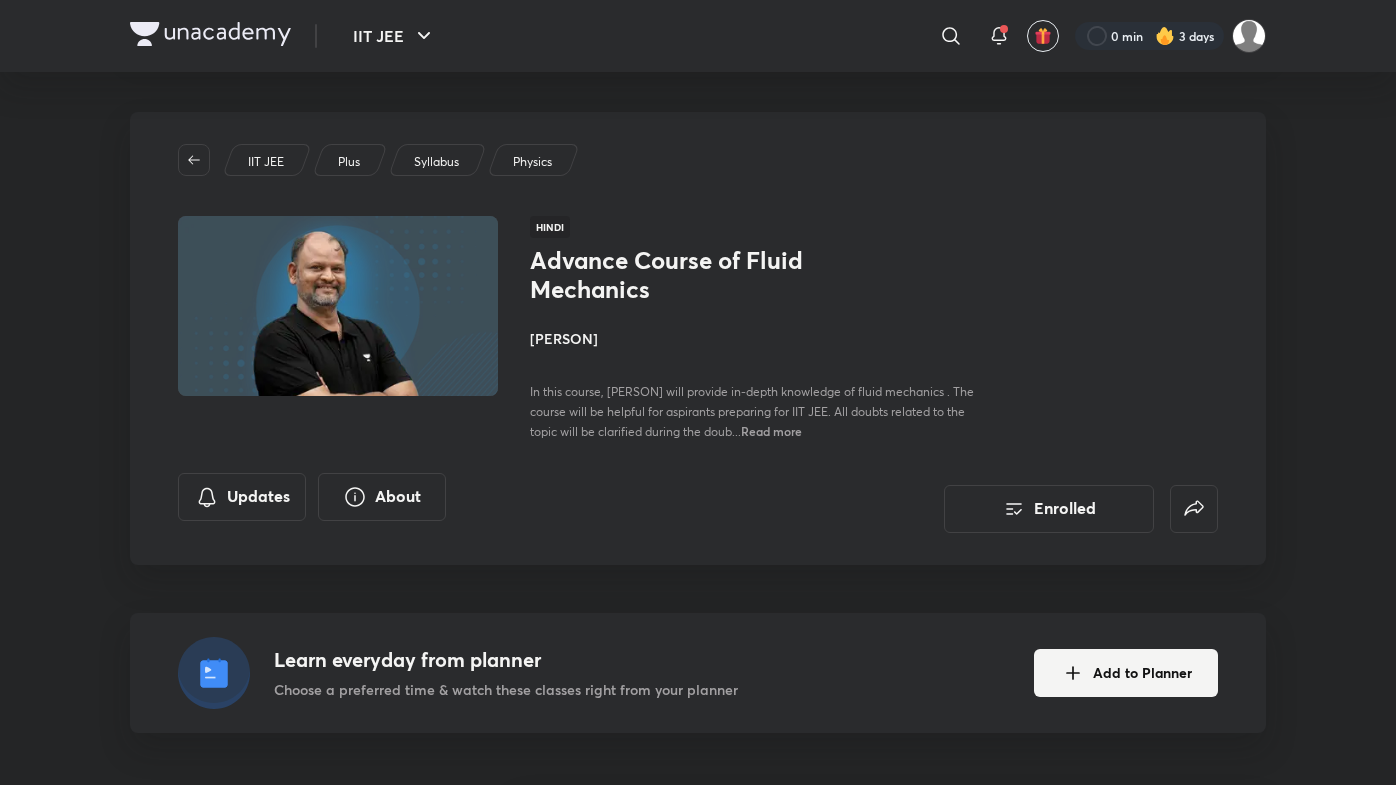 scroll, scrollTop: 317, scrollLeft: 0, axis: vertical 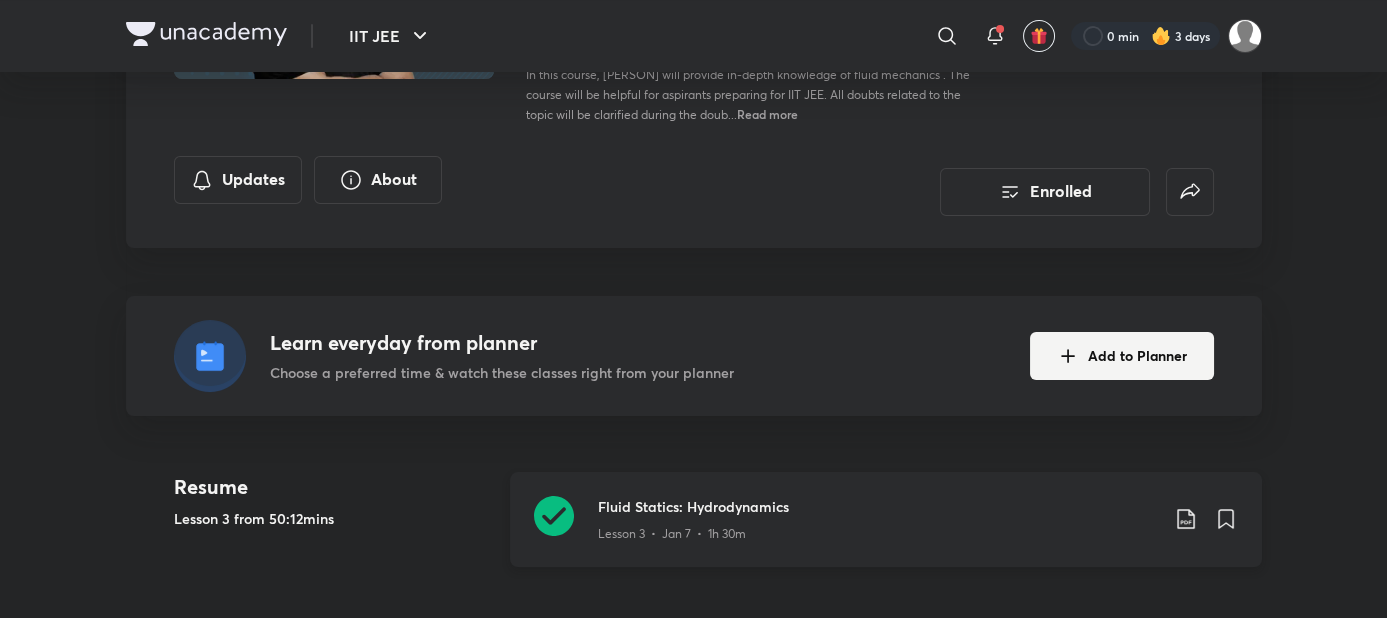 click 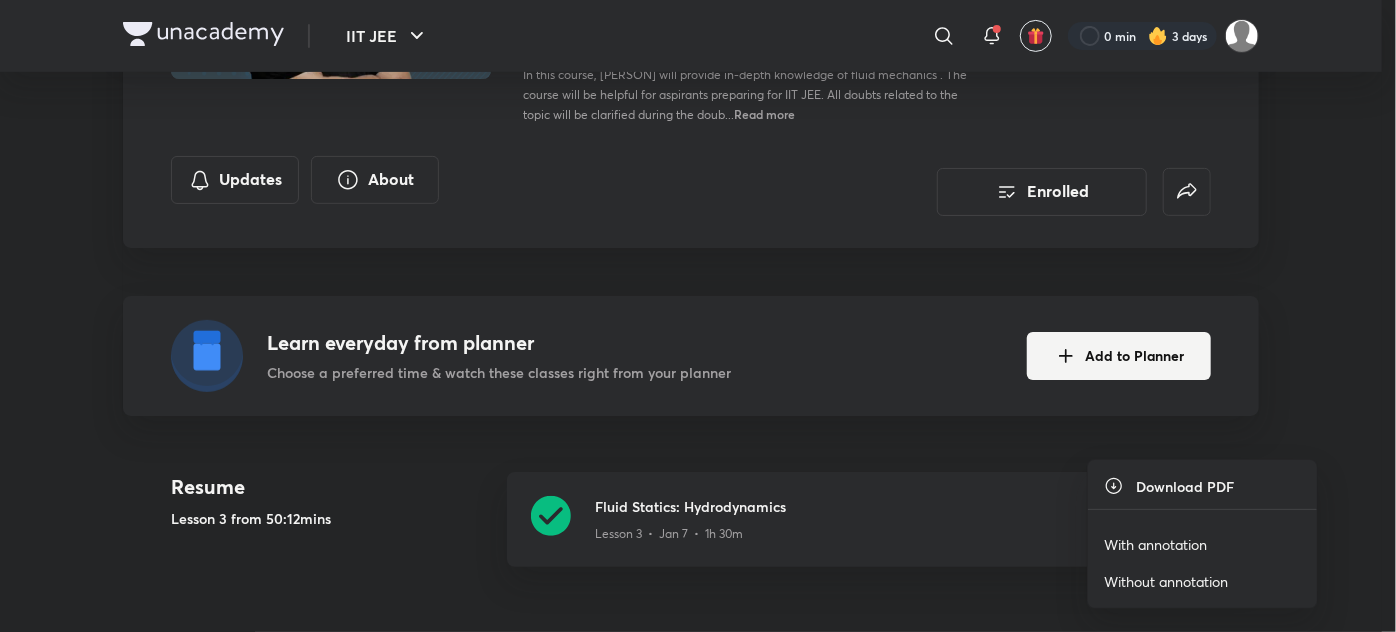 click on "With annotation" at bounding box center [1155, 544] 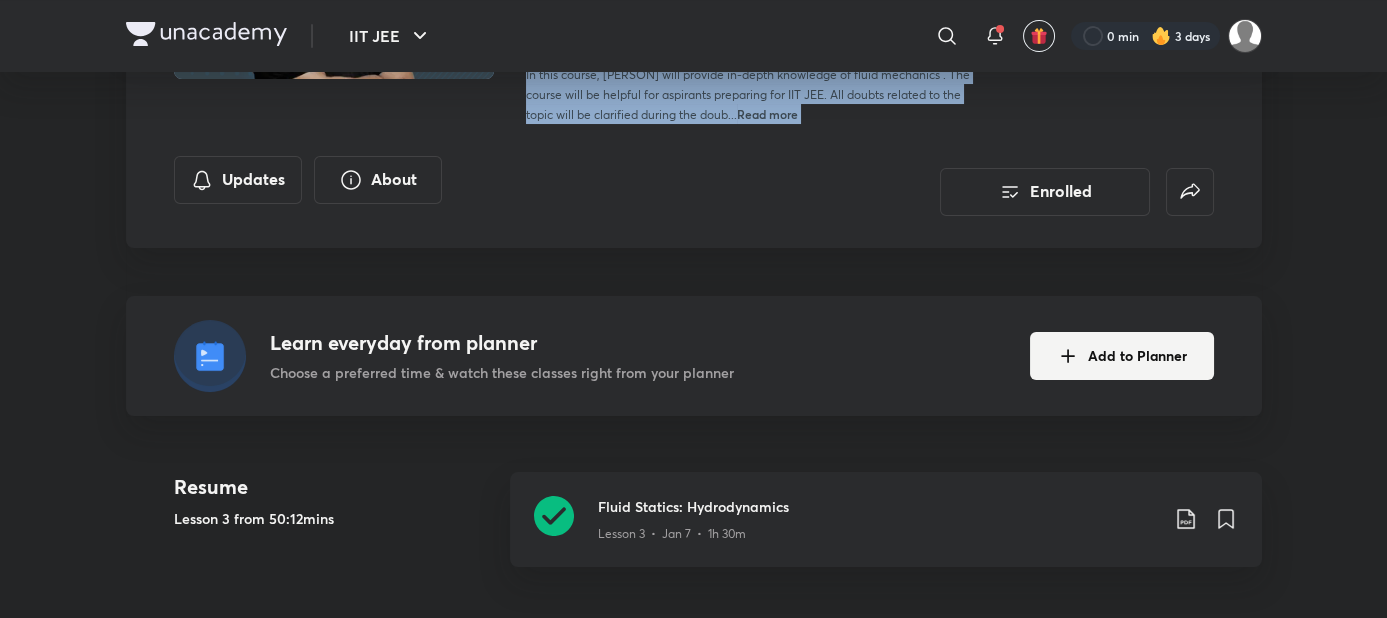 click on "IIT JEE ​ 0 min 3 days Advance Course of Fluid Mechanics Enrolled IIT JEE Plus Syllabus Physics Hindi Advance Course of Fluid Mechanics Nitin Sachan In this course, Nitin Sachan will provide in-depth knowledge of fluid mechanics . The course will be helpful for aspirants preparing for IIT JEE. All doubts related to the topic will be clarified during the doub...  Read more Updates About Enrolled Learn everyday from planner Choose a preferred time & watch these classes right from your planner Add to Planner Resume Lesson 3 from 50:12mins Fluid Statics: Hydrodynamics Lesson 3  •  Jan 7  •  1h 30m  Week 1 Jan 2 - 8 4 lessons Fluid Statics: Hydrostatics Lesson 1  •  Jan 5  •  1h 30m  Fluid Statics: Pascal's Law Lesson 2  •  Jan 6  •  1h 31m  Fluid Statics: Hydrodynamics Lesson 3  •  Jan 7  •  1h 30m  Doubt Clearing Session Lesson 4  •  Jan 8  •  1h 16m  Week 2 Jan 9 - 15 5 lessons Force by Liquid on Surfaces - Part I Jan 12 Buoyancy - Part I Week 3 Jan" at bounding box center [693, 2681] 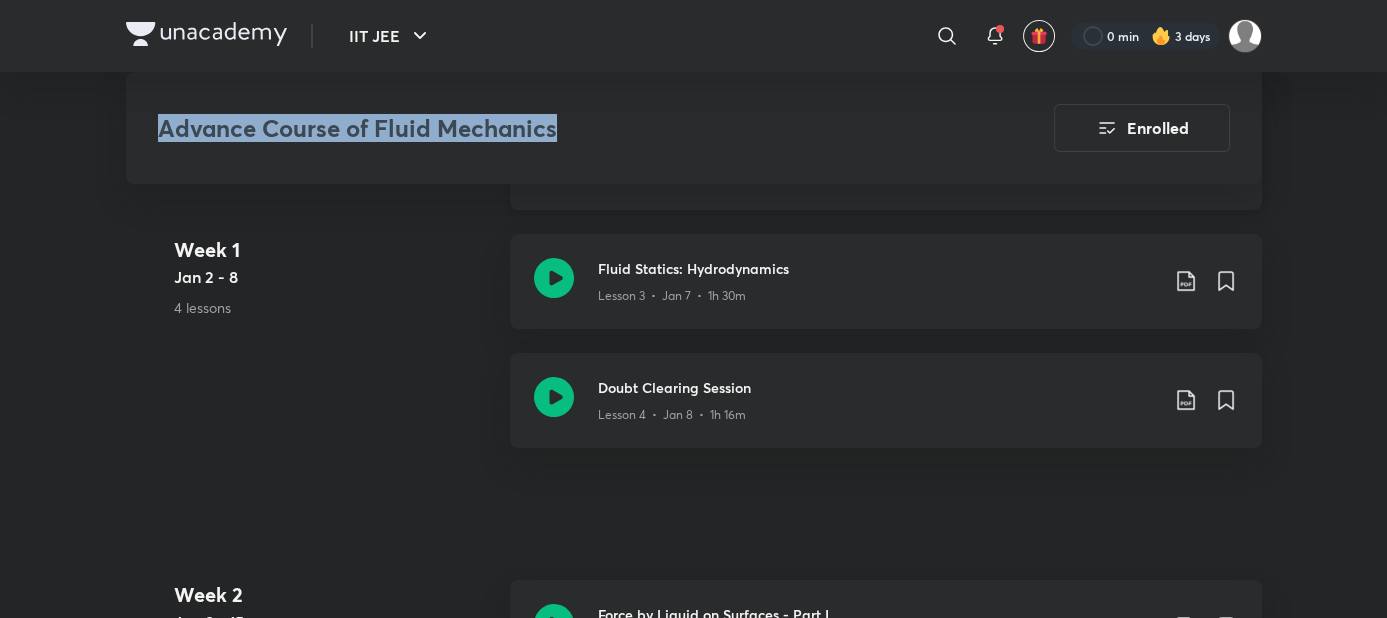 scroll, scrollTop: 952, scrollLeft: 16, axis: both 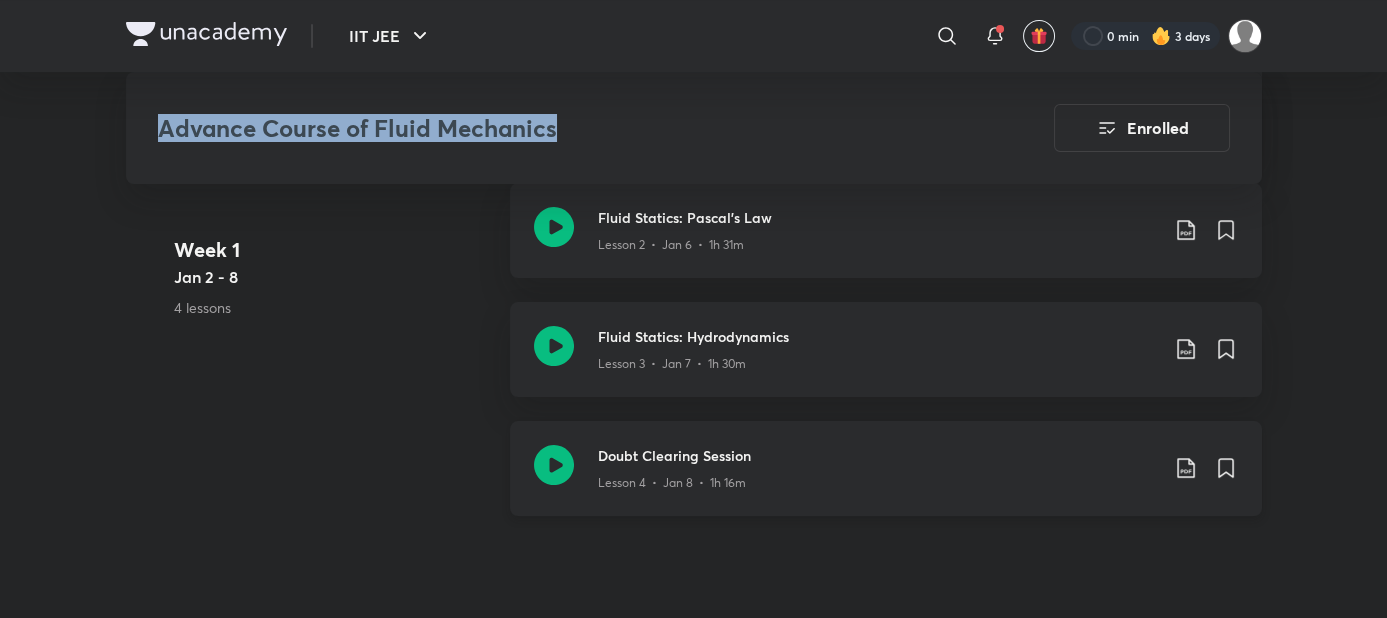 click on "Doubt Clearing Session" at bounding box center [878, 455] 